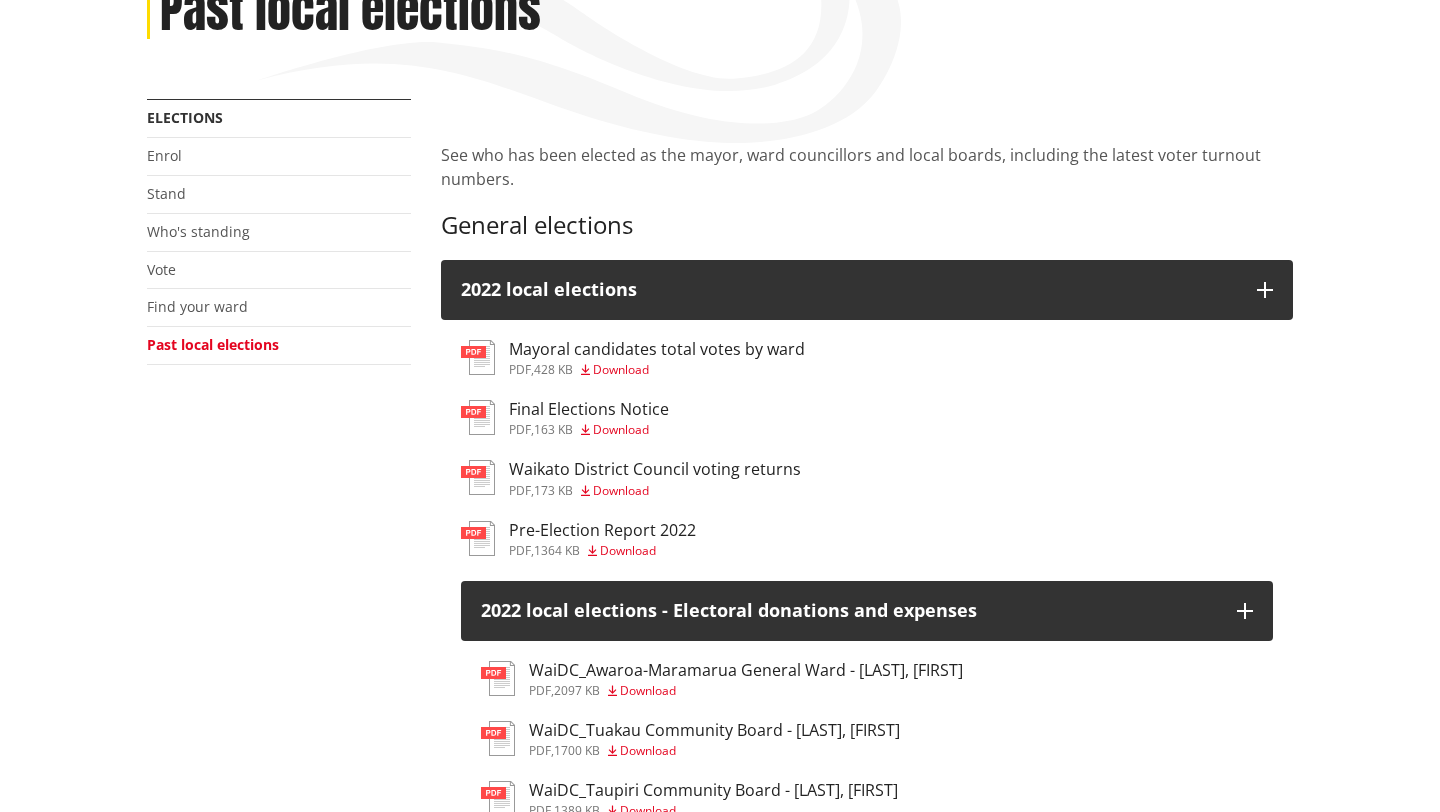 scroll, scrollTop: 0, scrollLeft: 0, axis: both 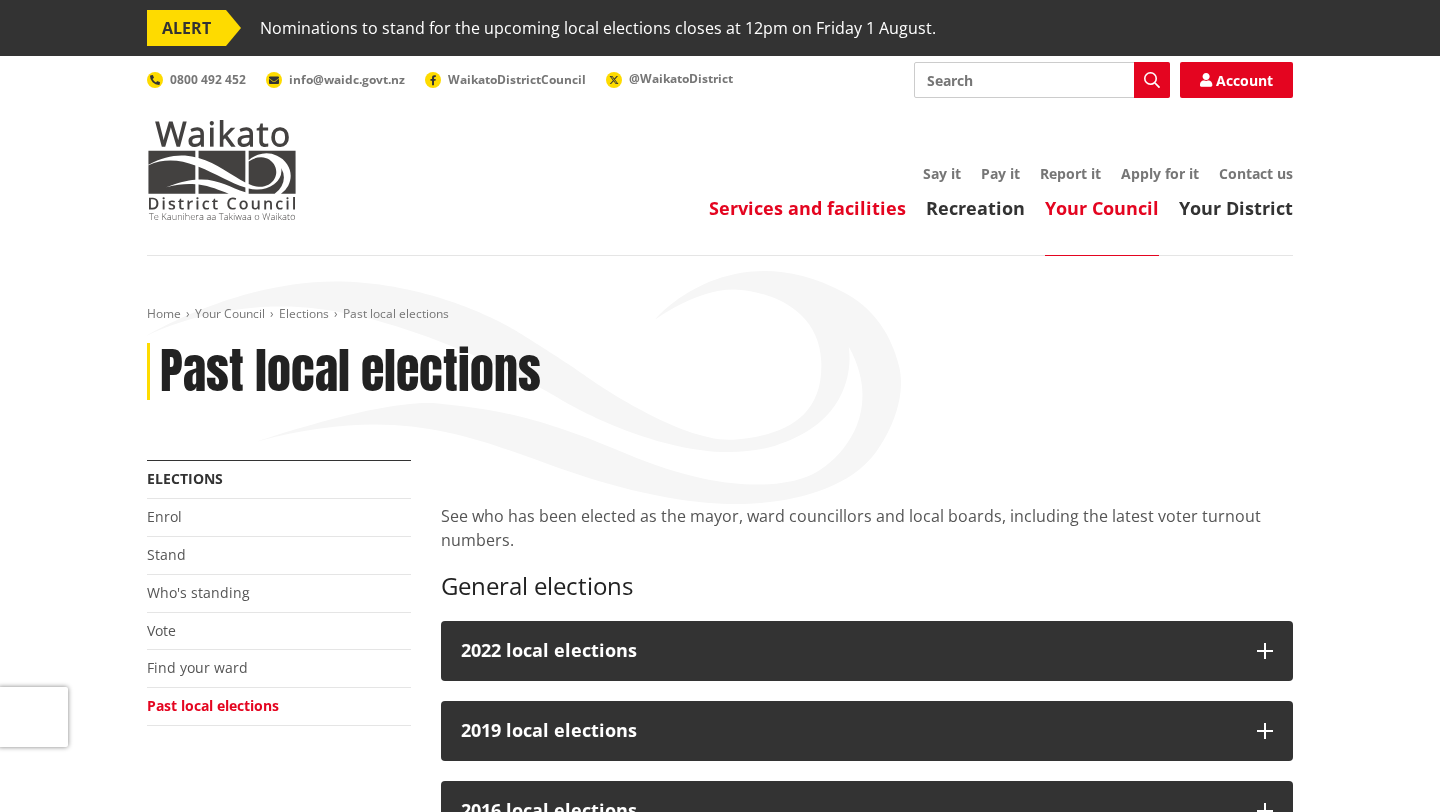 click on "Services and facilities" at bounding box center (807, 208) 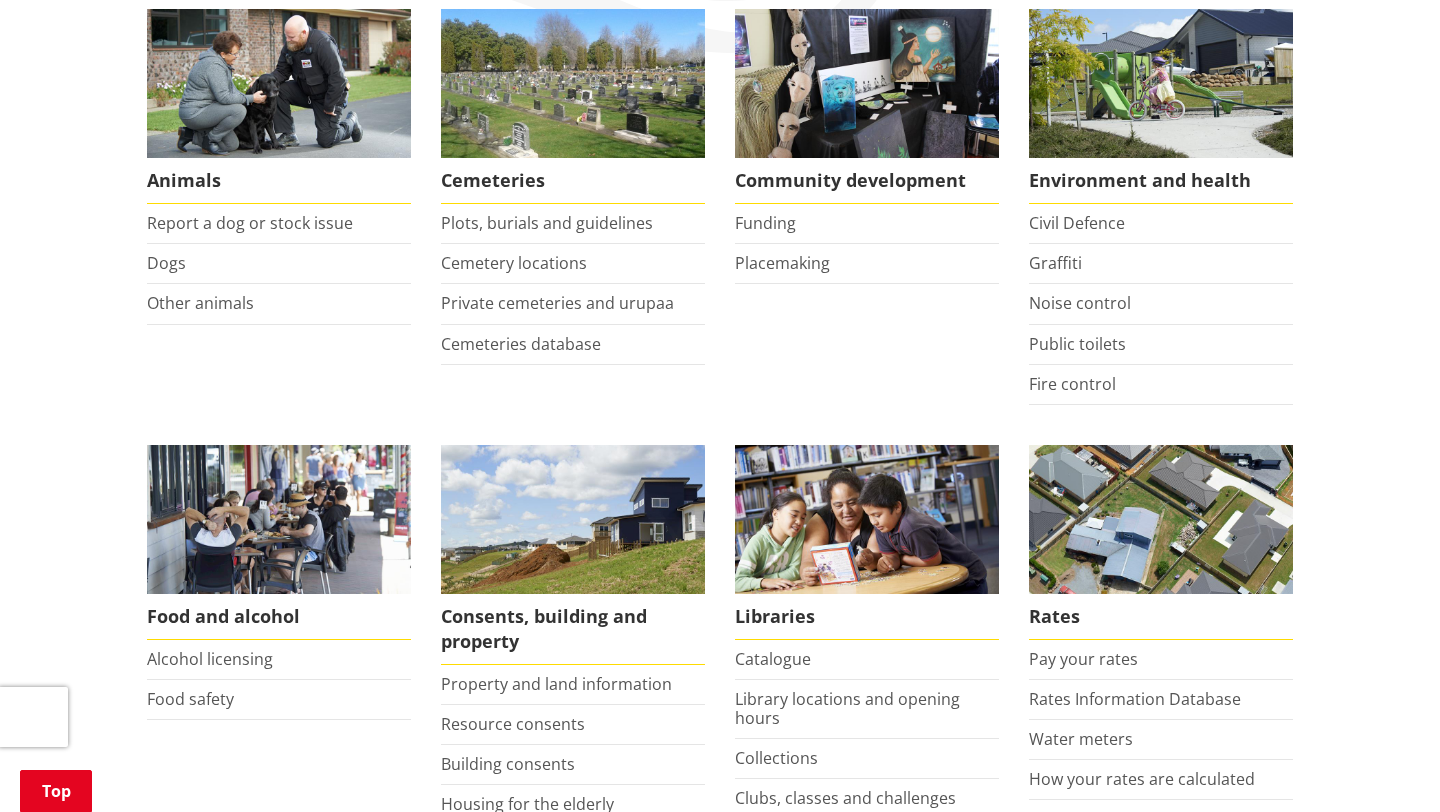 scroll, scrollTop: 396, scrollLeft: 0, axis: vertical 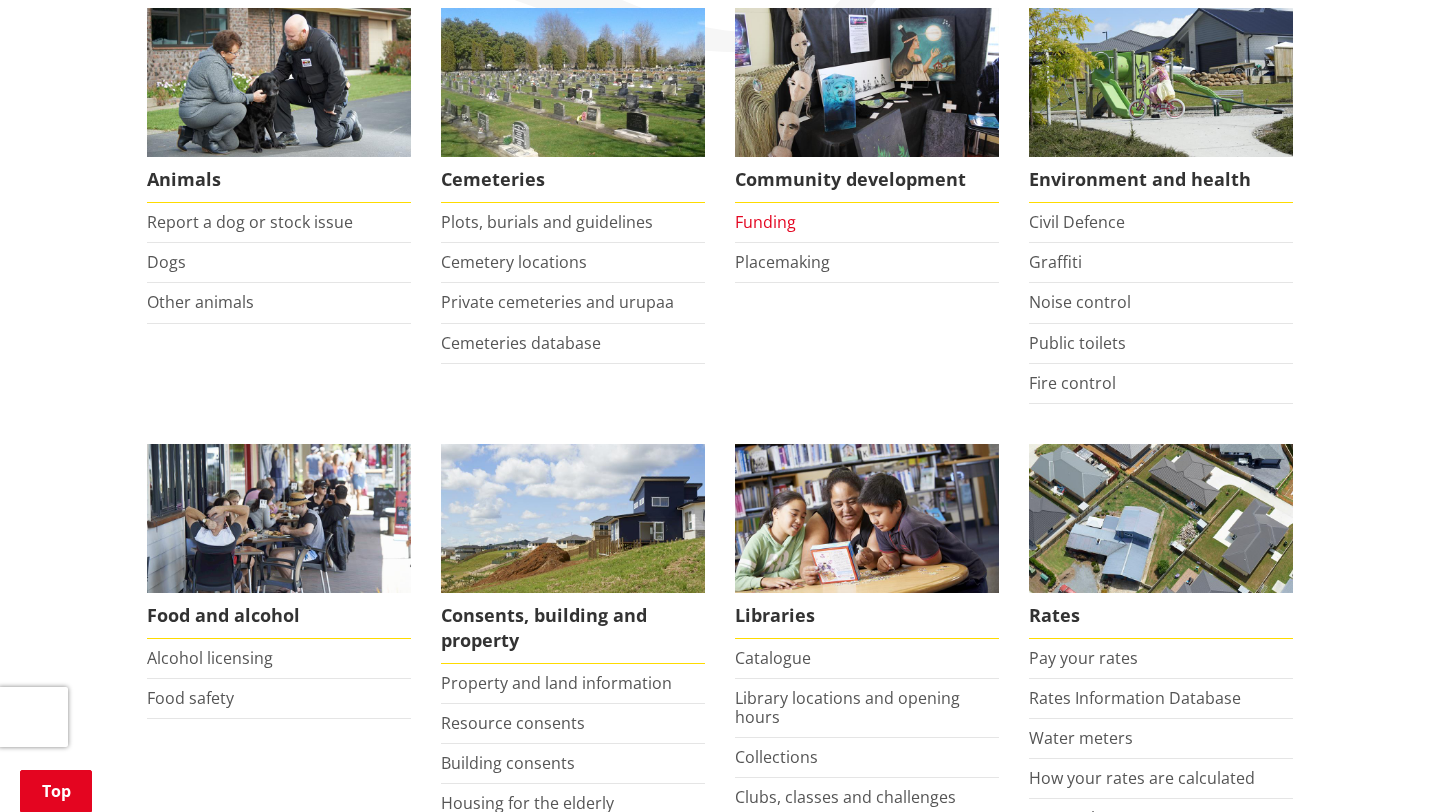 click on "Funding" at bounding box center (765, 222) 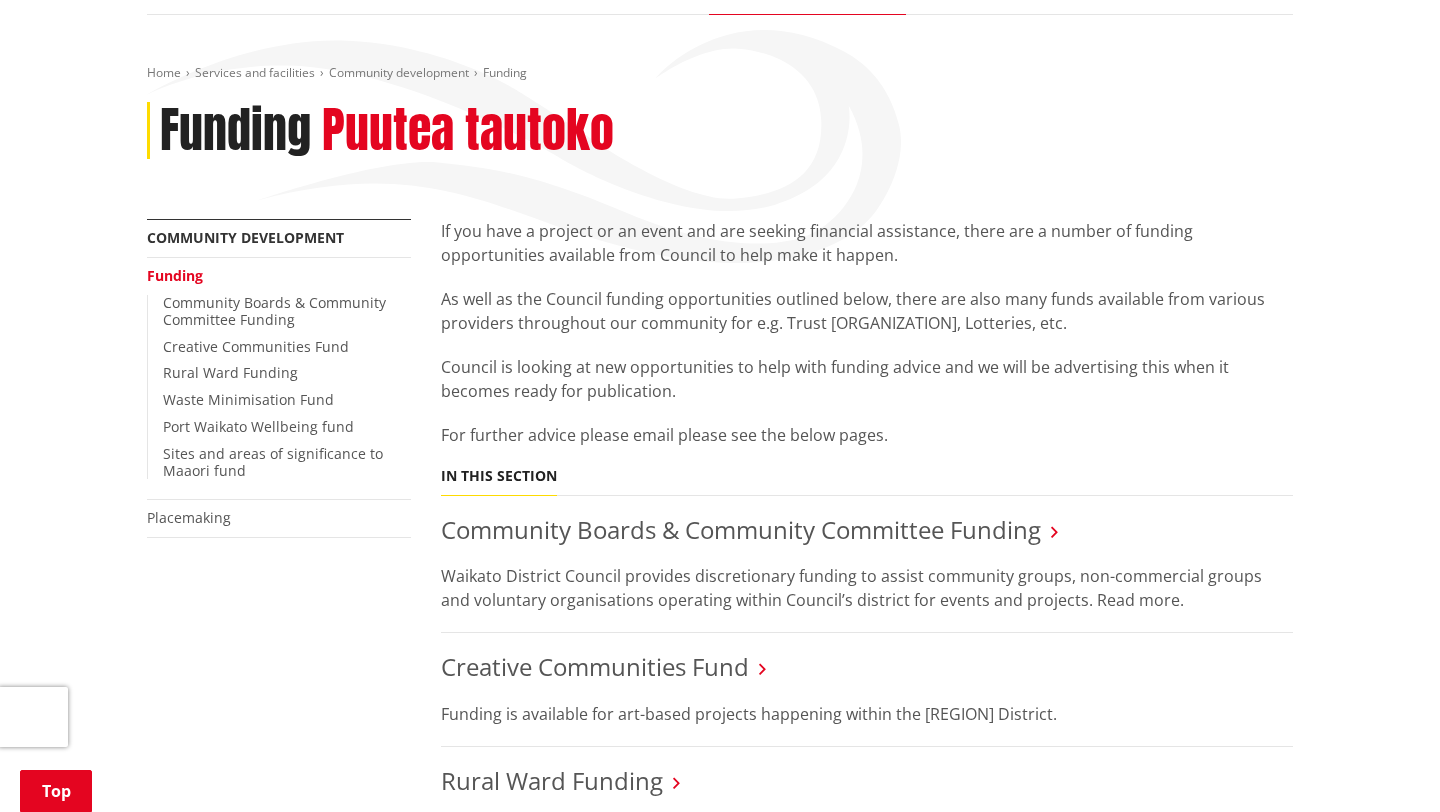 scroll, scrollTop: 256, scrollLeft: 0, axis: vertical 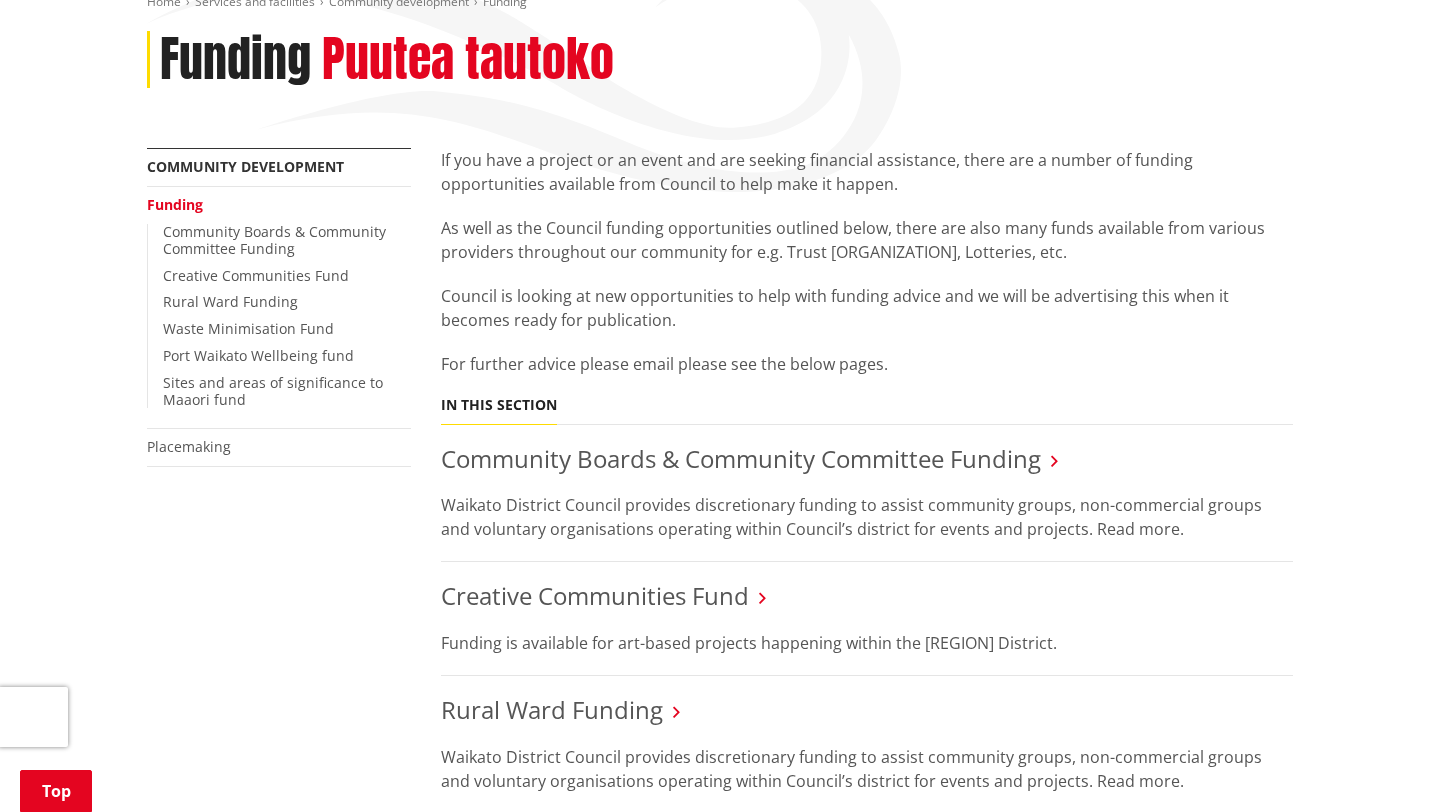 click on "[ORGANIZATION] Ward Funding
[ORGANIZATION] District Council provides discretionary funding to assist community groups, non-commercial groups and voluntary organisations operating within Council’s district for events and projects. Read more." at bounding box center [867, 745] 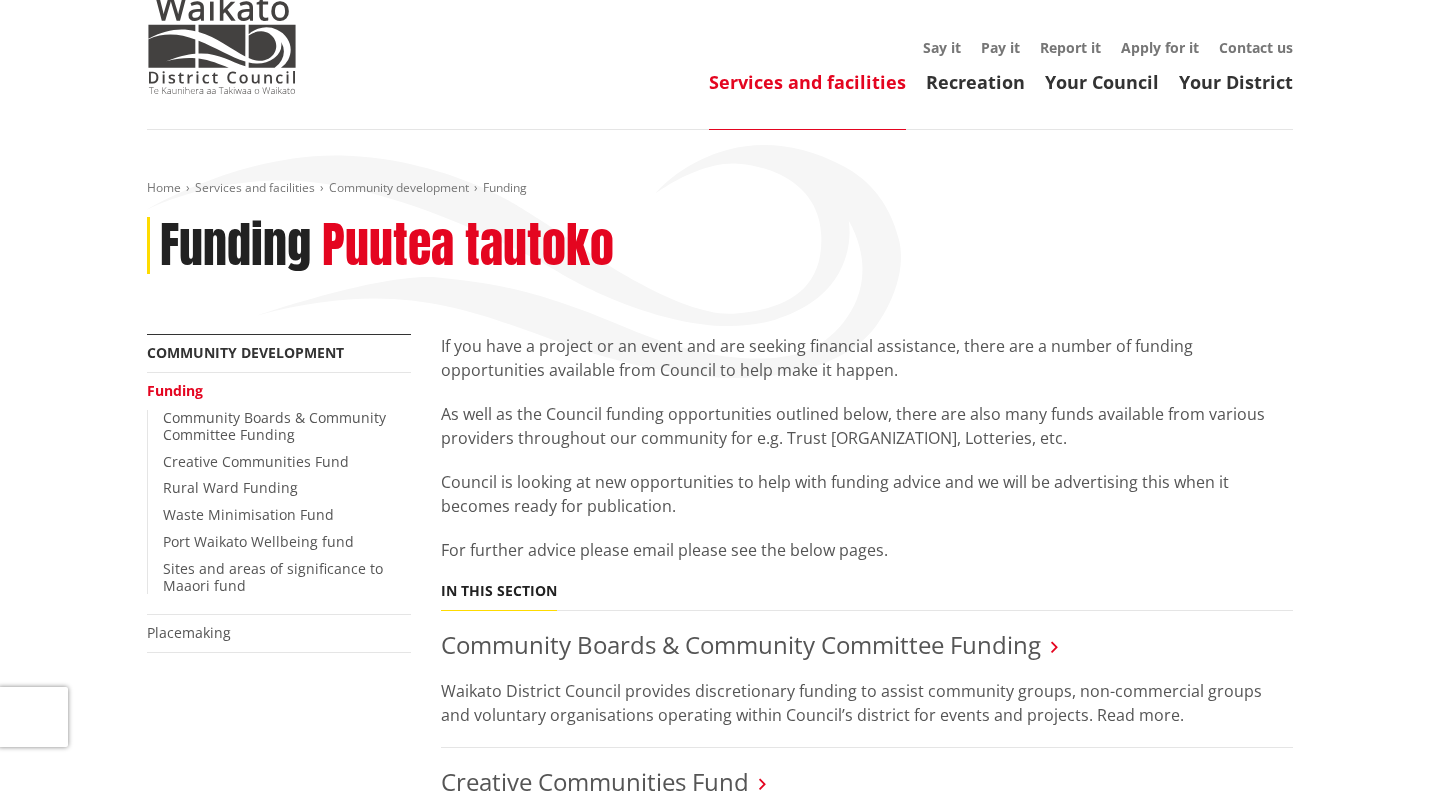 scroll, scrollTop: 0, scrollLeft: 0, axis: both 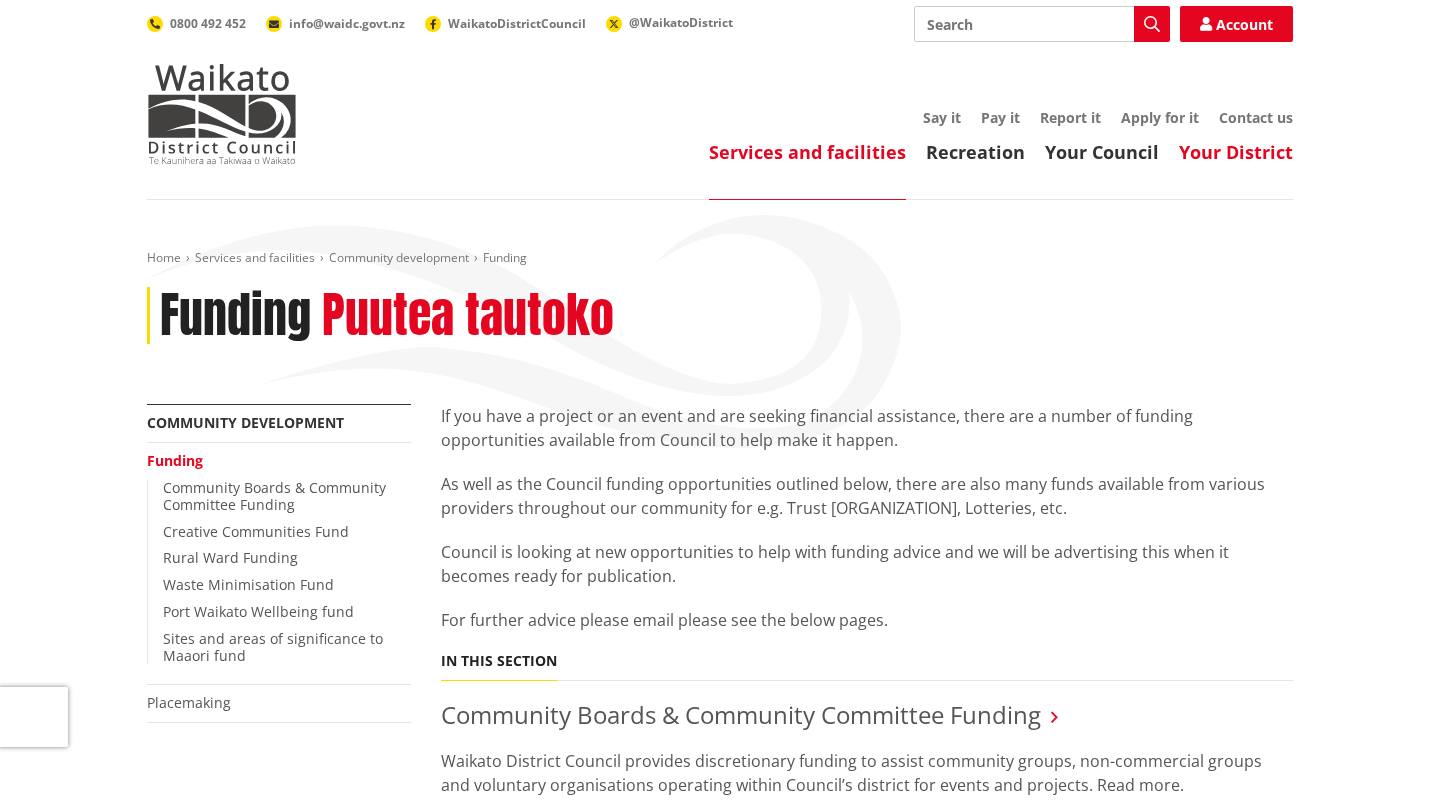 click on "Your District" at bounding box center [1236, 152] 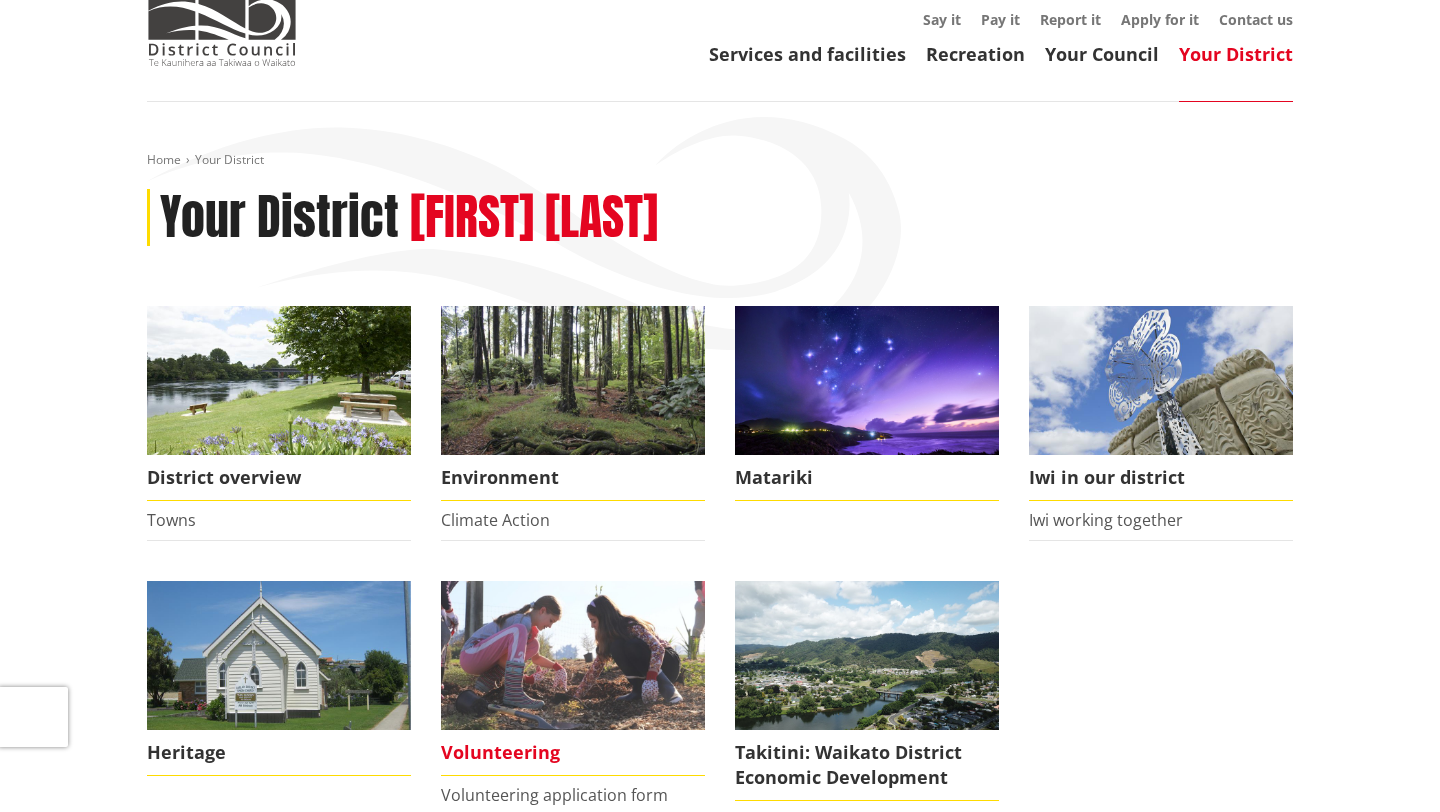scroll, scrollTop: 86, scrollLeft: 0, axis: vertical 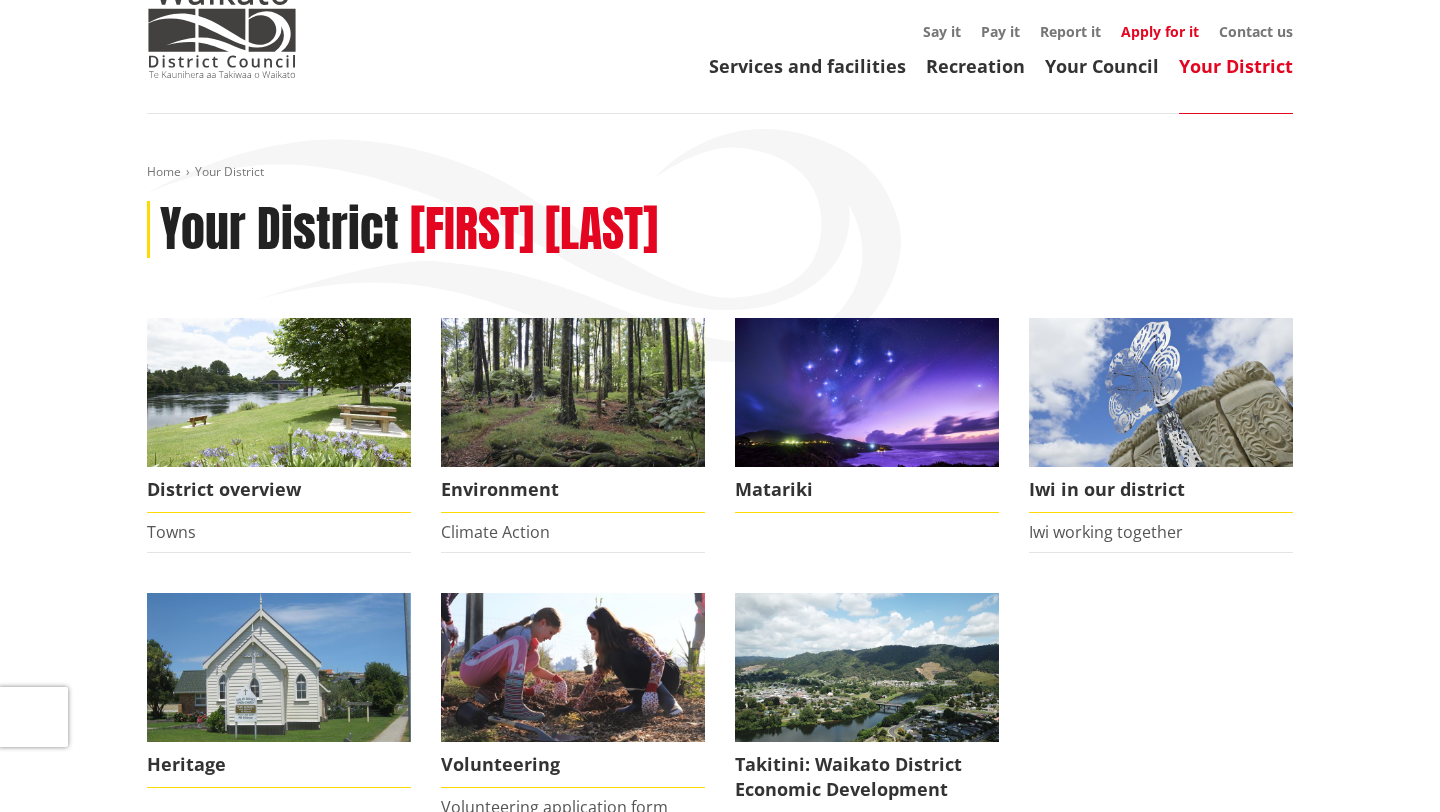 click on "Apply for it" at bounding box center (1160, 31) 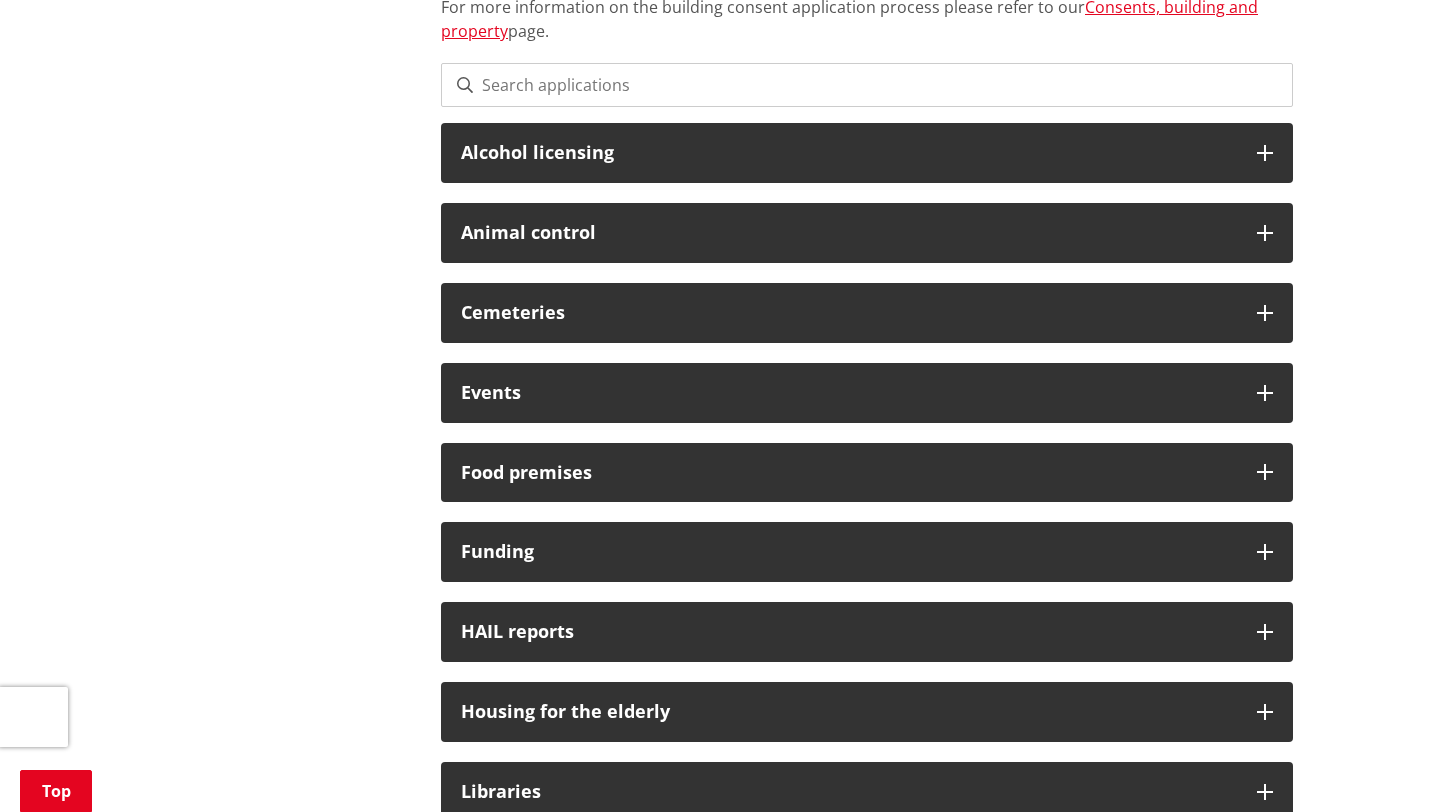 scroll, scrollTop: 0, scrollLeft: 0, axis: both 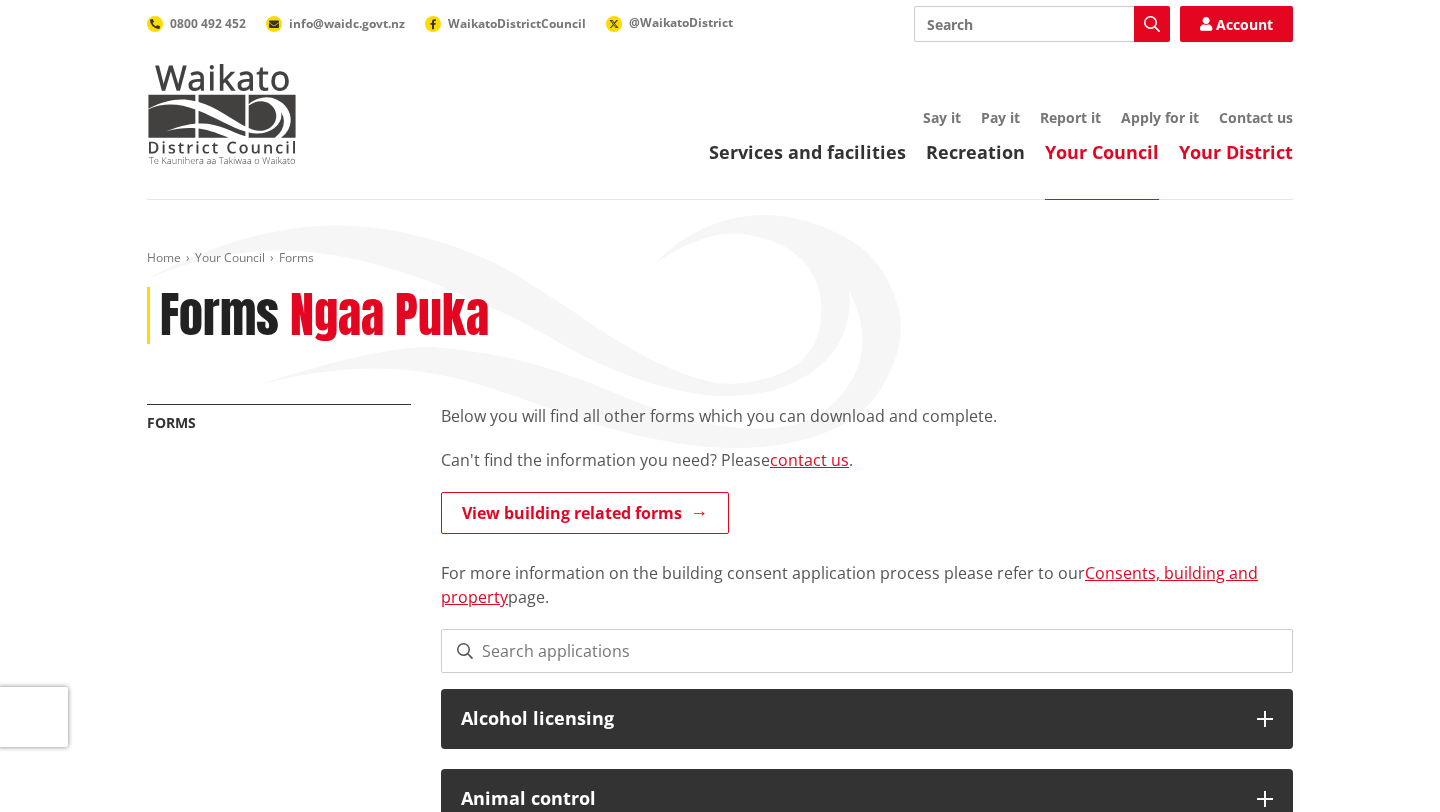click on "Your District" at bounding box center [1236, 152] 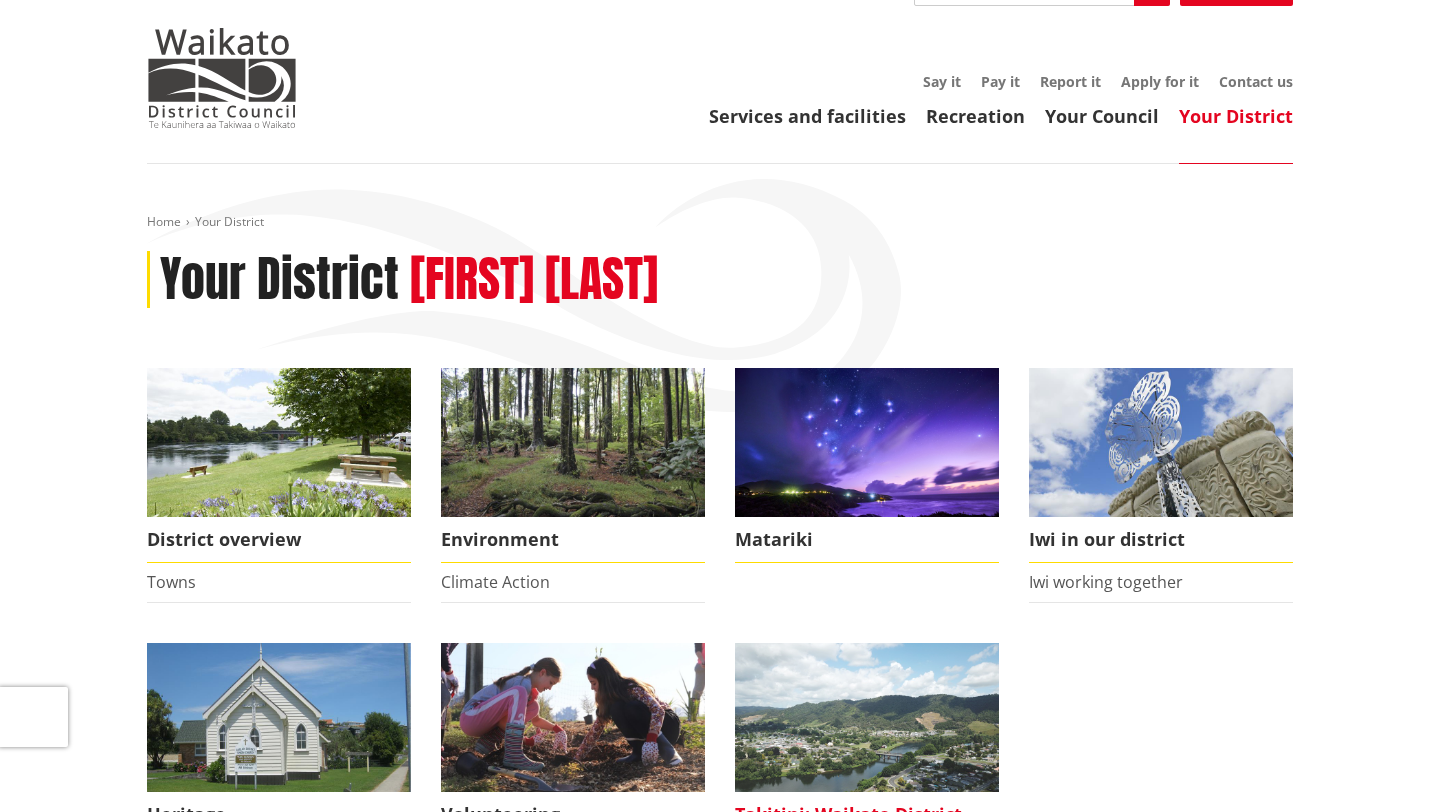 scroll, scrollTop: 0, scrollLeft: 0, axis: both 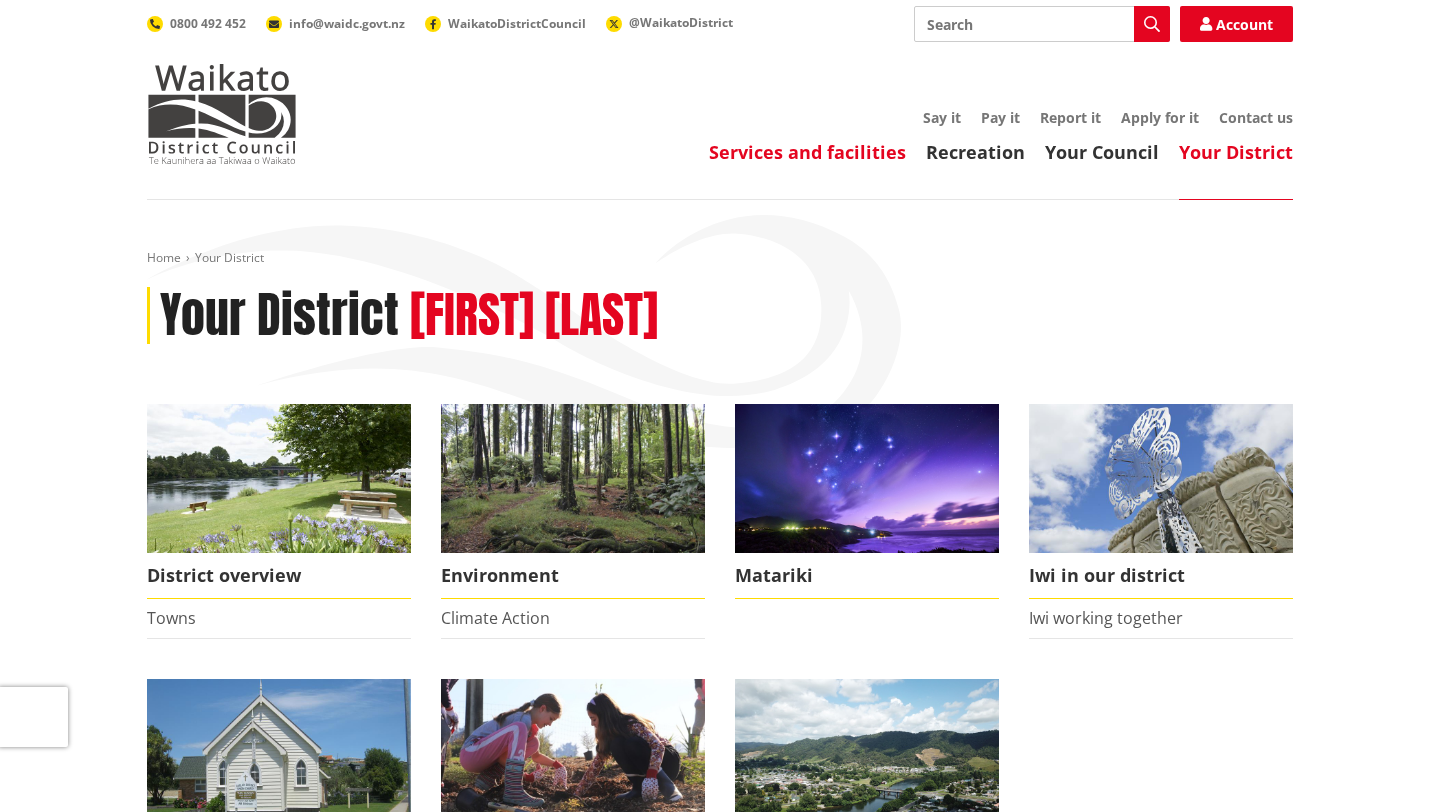 click on "Services and facilities" at bounding box center [807, 152] 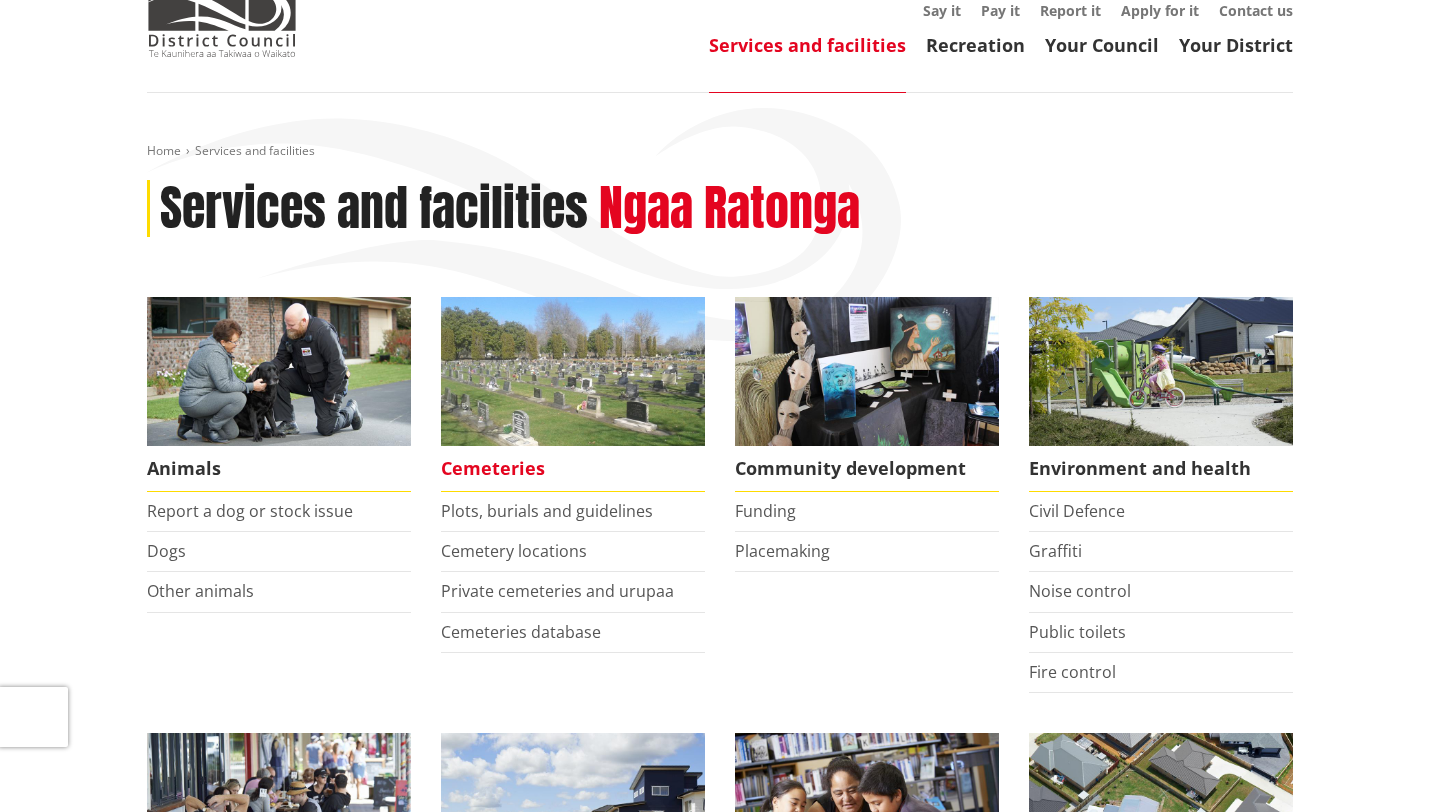scroll, scrollTop: 109, scrollLeft: 0, axis: vertical 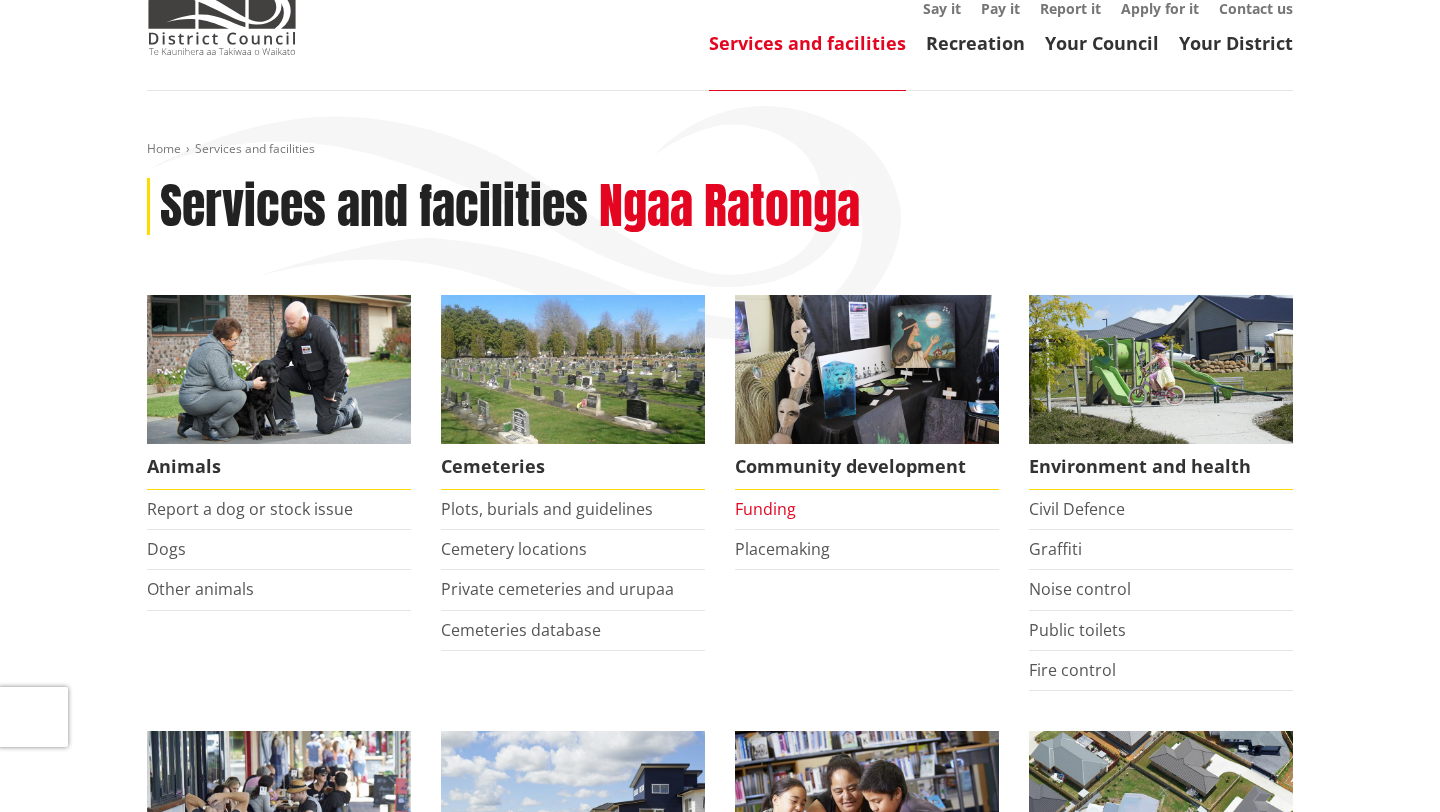 click on "Funding" at bounding box center (765, 509) 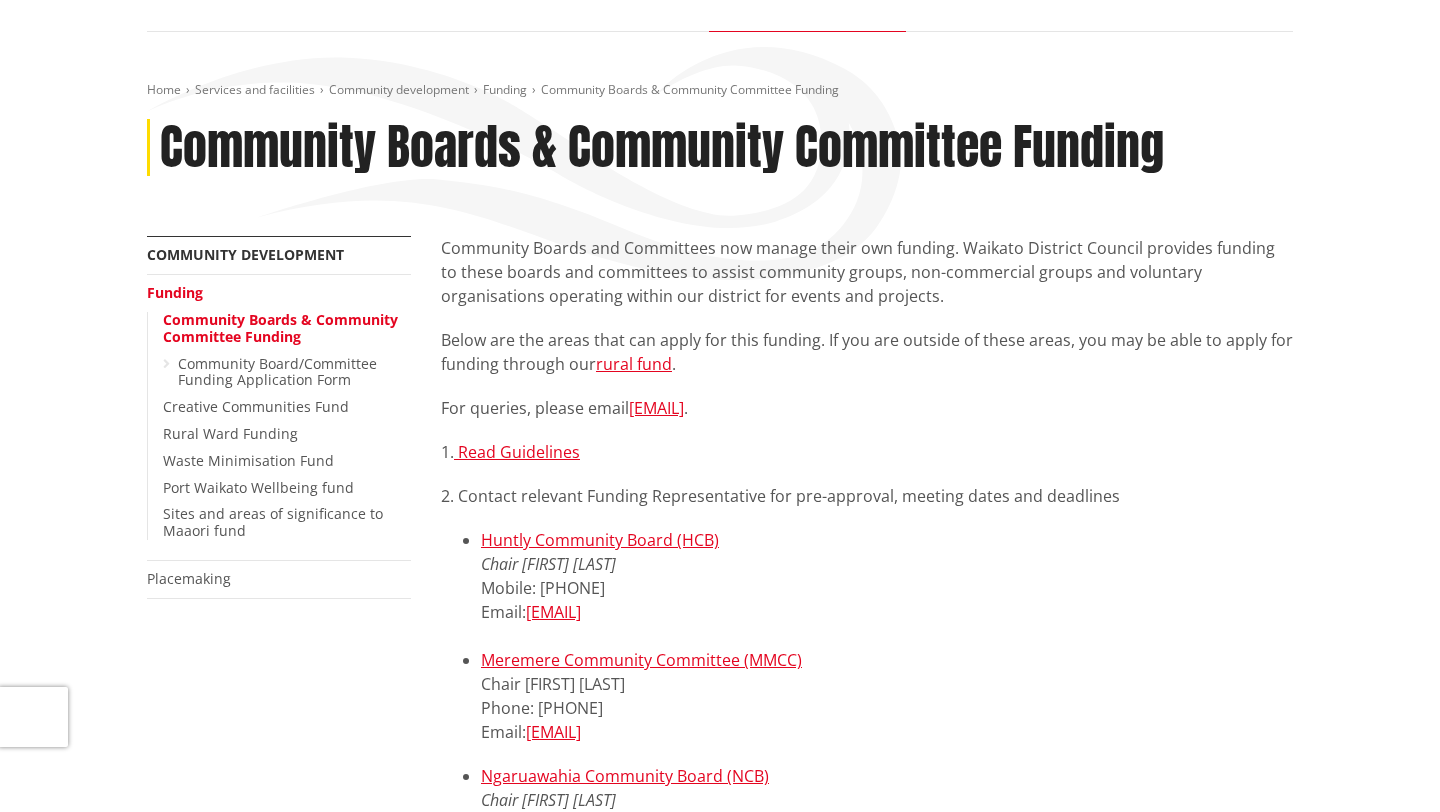 scroll, scrollTop: 177, scrollLeft: 0, axis: vertical 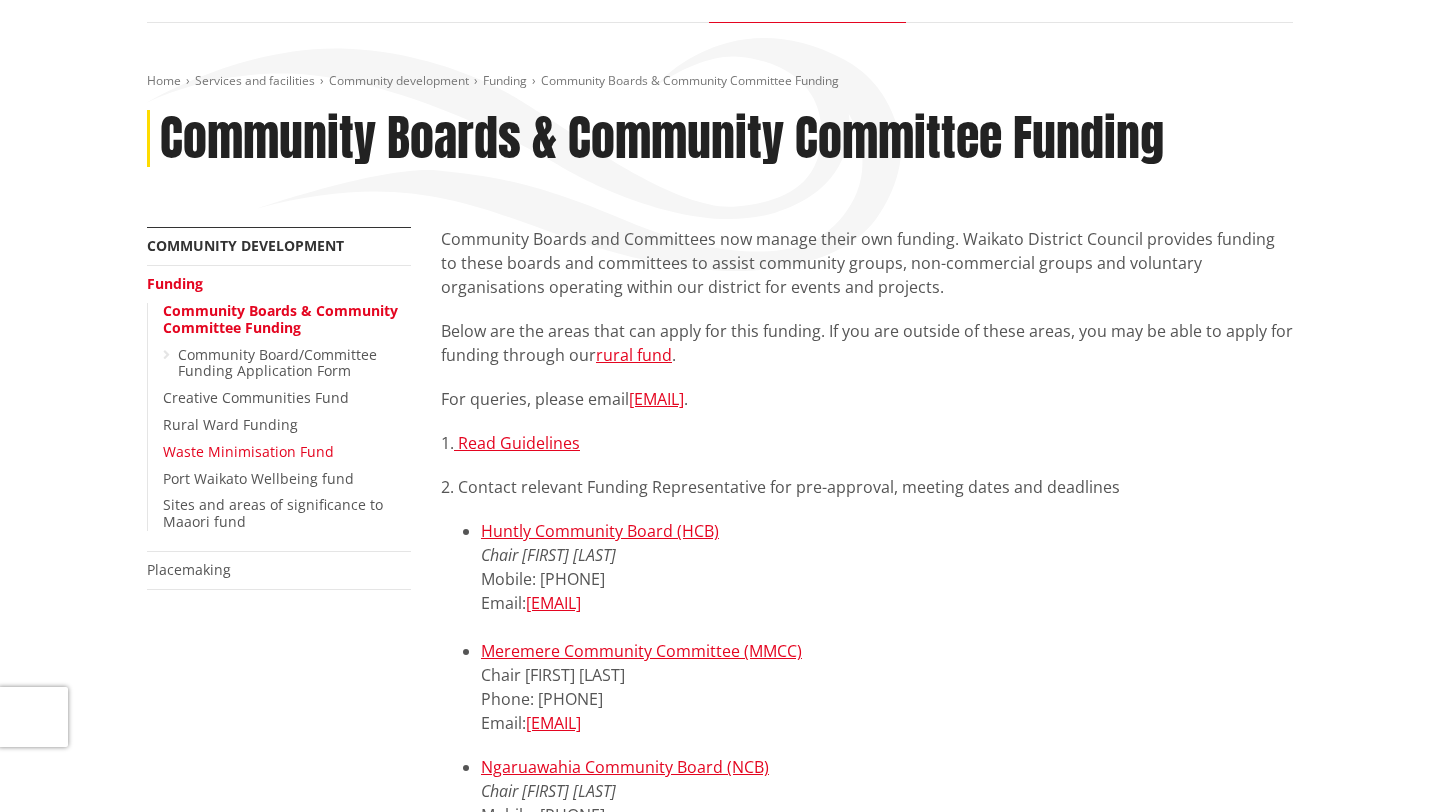 click on "Waste Minimisation Fund" at bounding box center (248, 451) 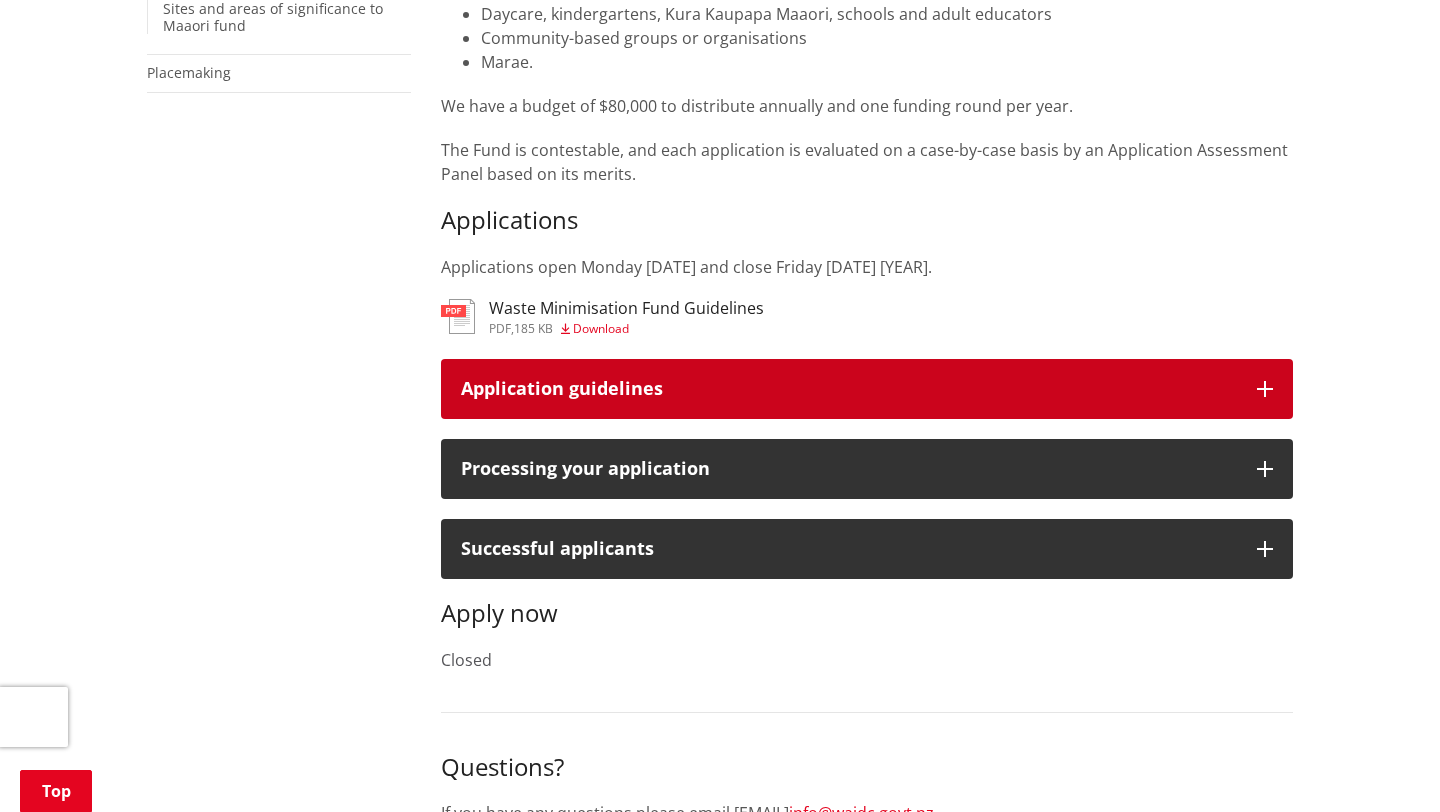 scroll, scrollTop: 637, scrollLeft: 0, axis: vertical 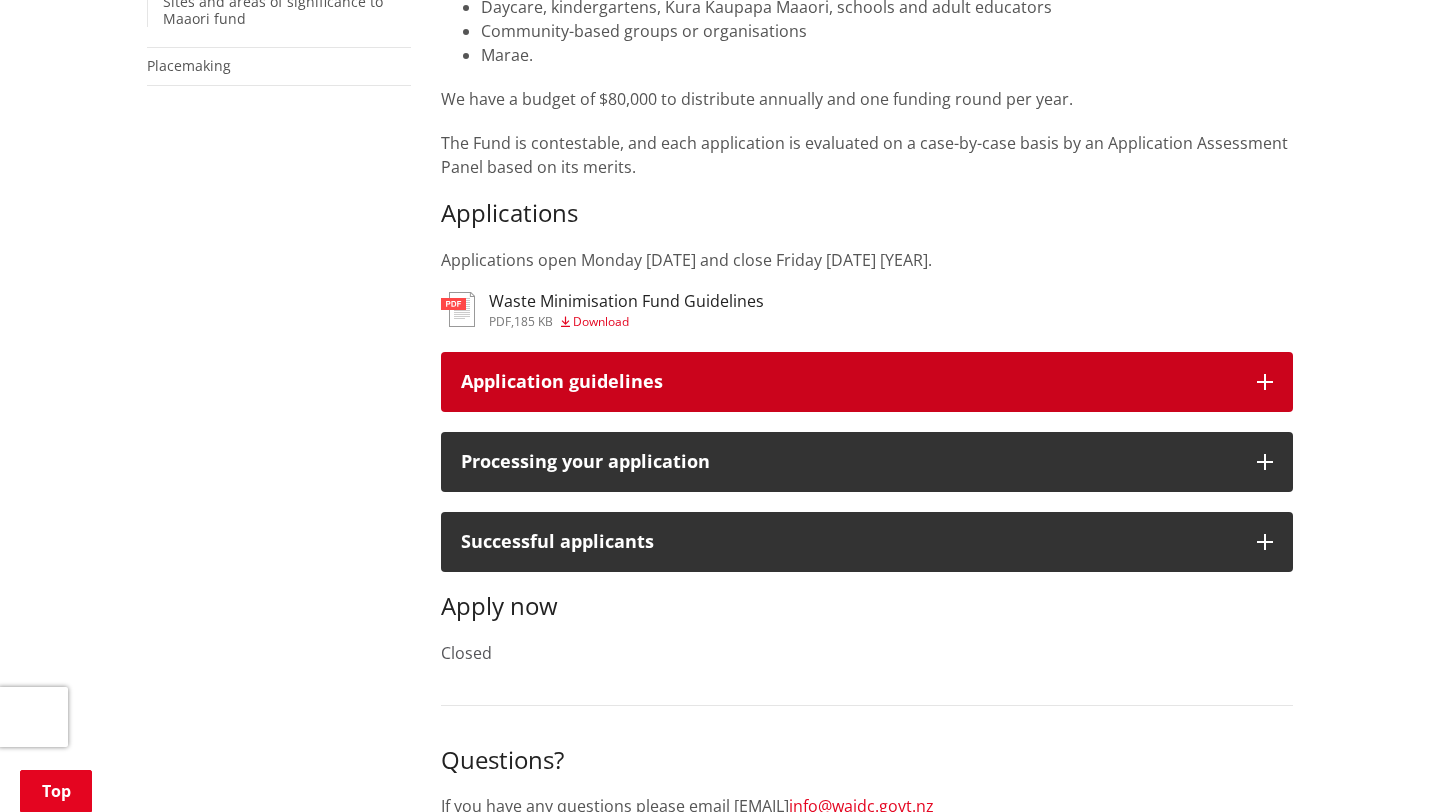 click on "Application guidelines" at bounding box center (849, 382) 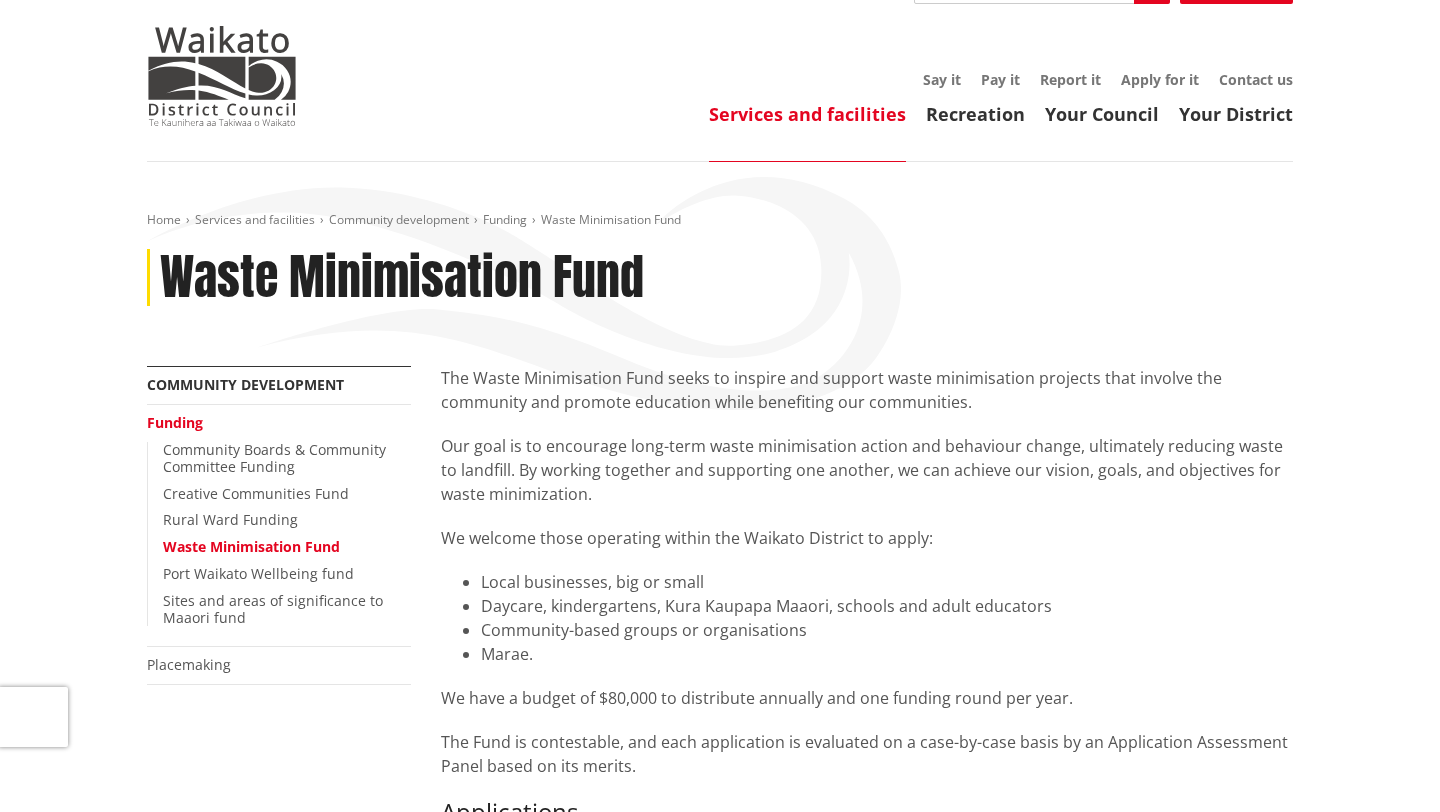 scroll, scrollTop: 0, scrollLeft: 0, axis: both 